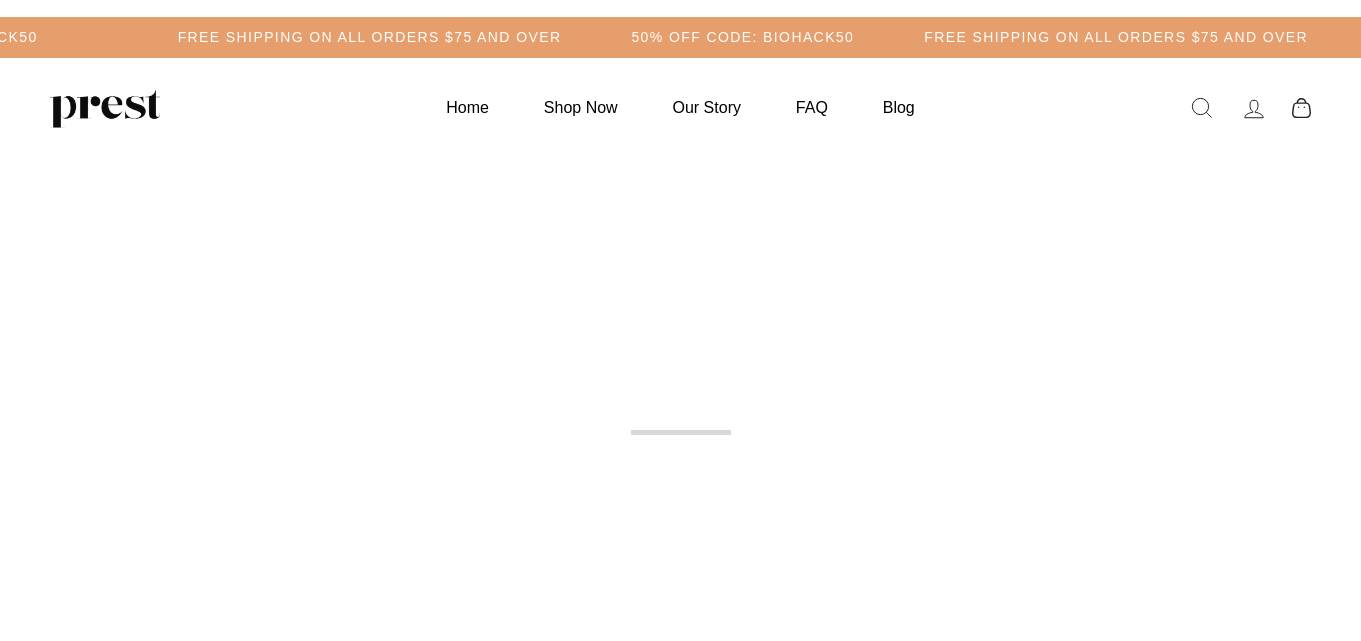 scroll, scrollTop: 0, scrollLeft: 0, axis: both 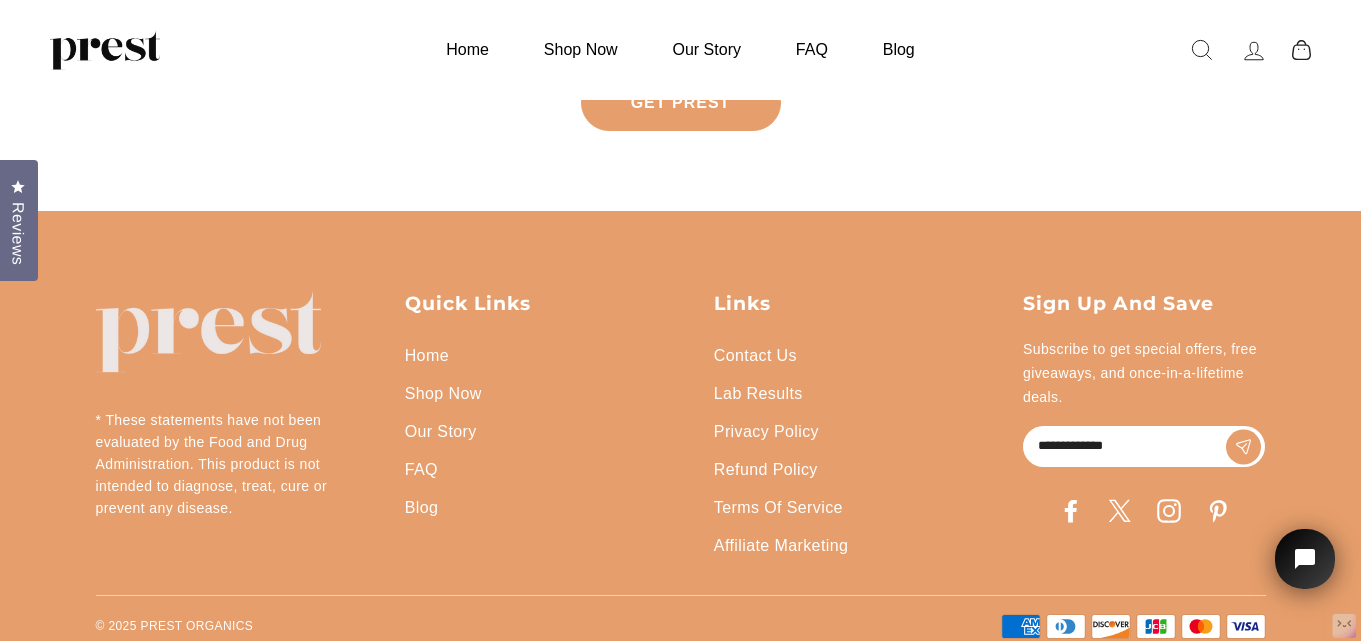 click on "Enter your email" at bounding box center [1144, 446] 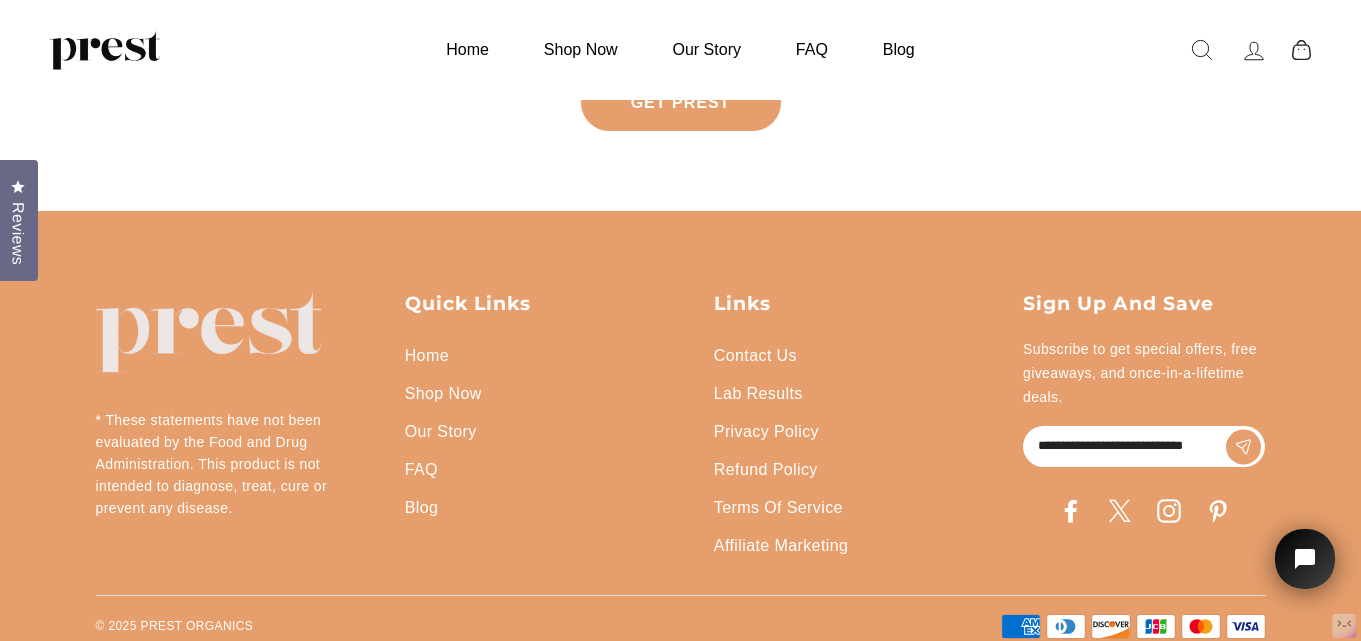 click 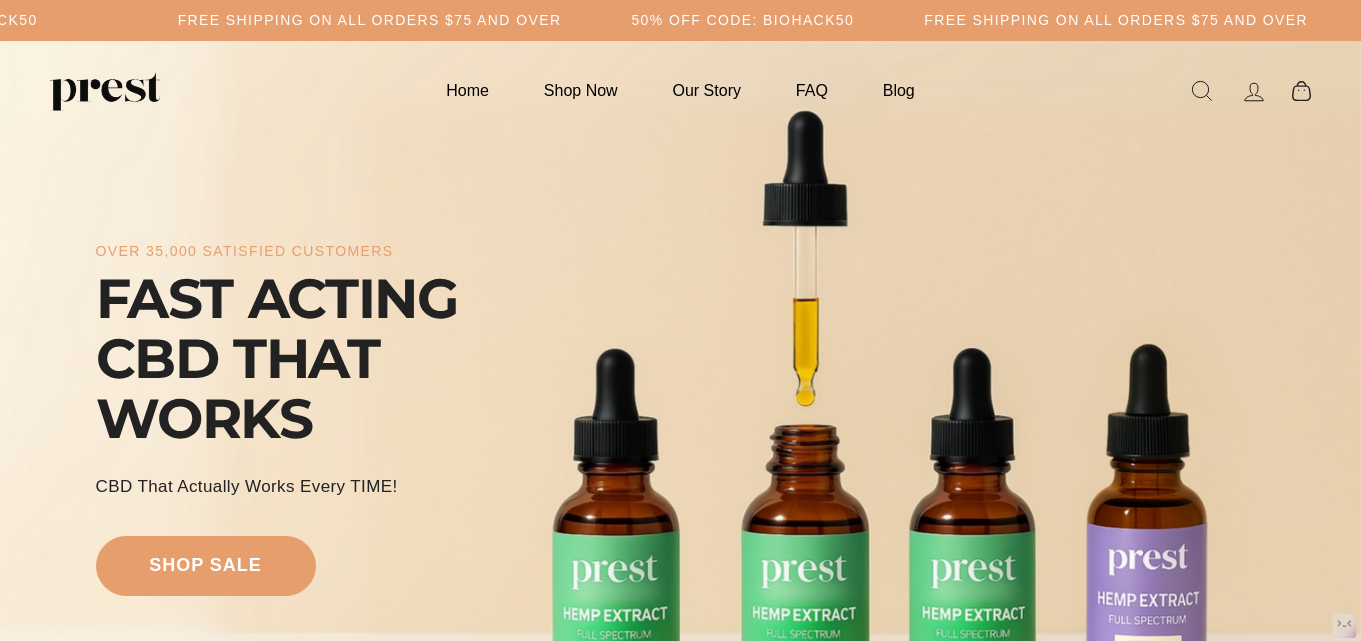 scroll, scrollTop: 0, scrollLeft: 0, axis: both 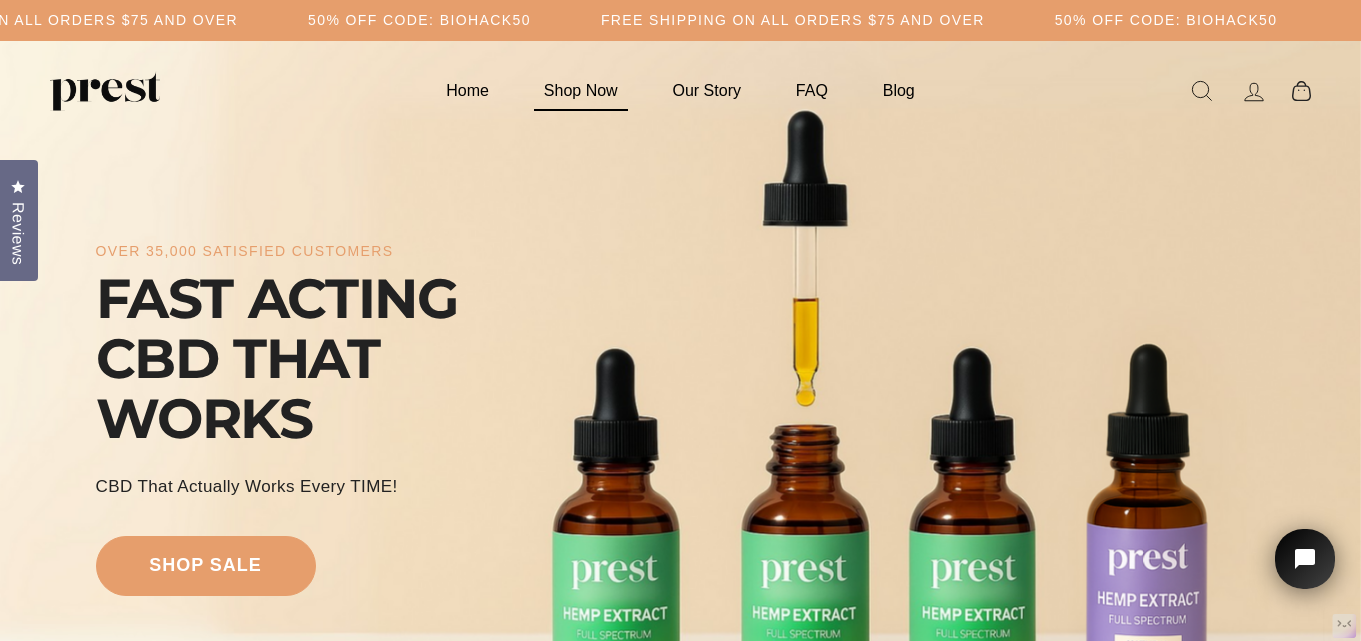 click on "Shop Now" at bounding box center (581, 90) 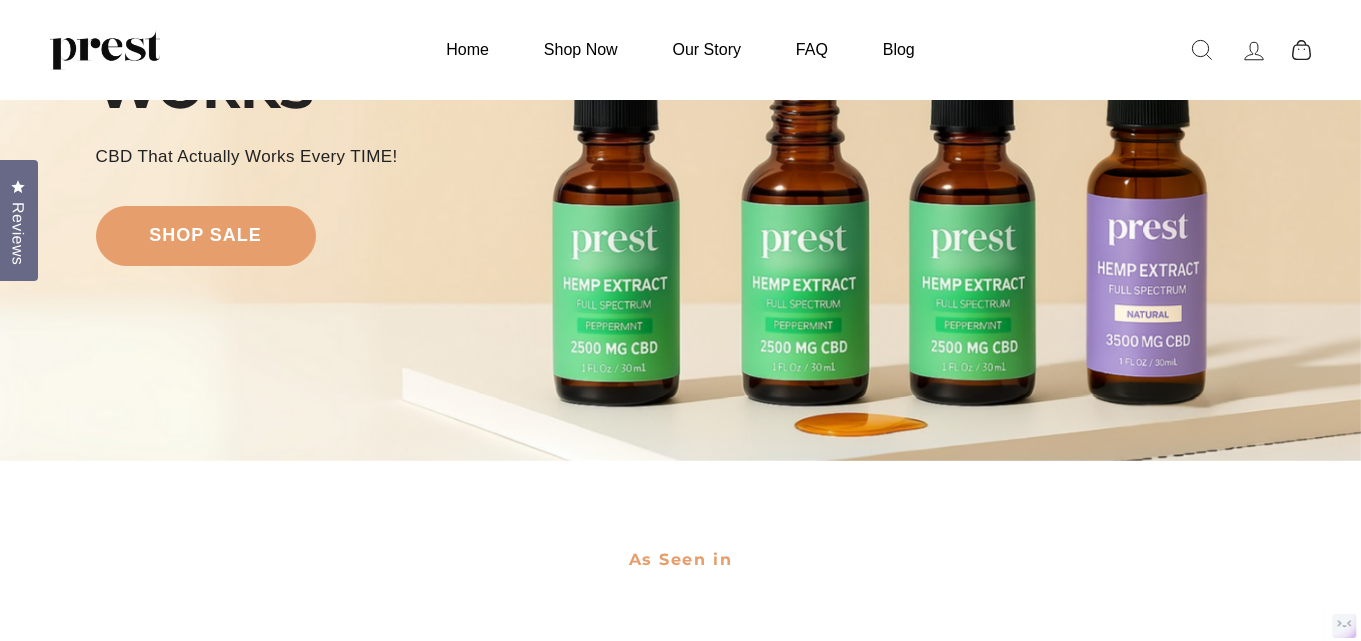 scroll, scrollTop: 333, scrollLeft: 0, axis: vertical 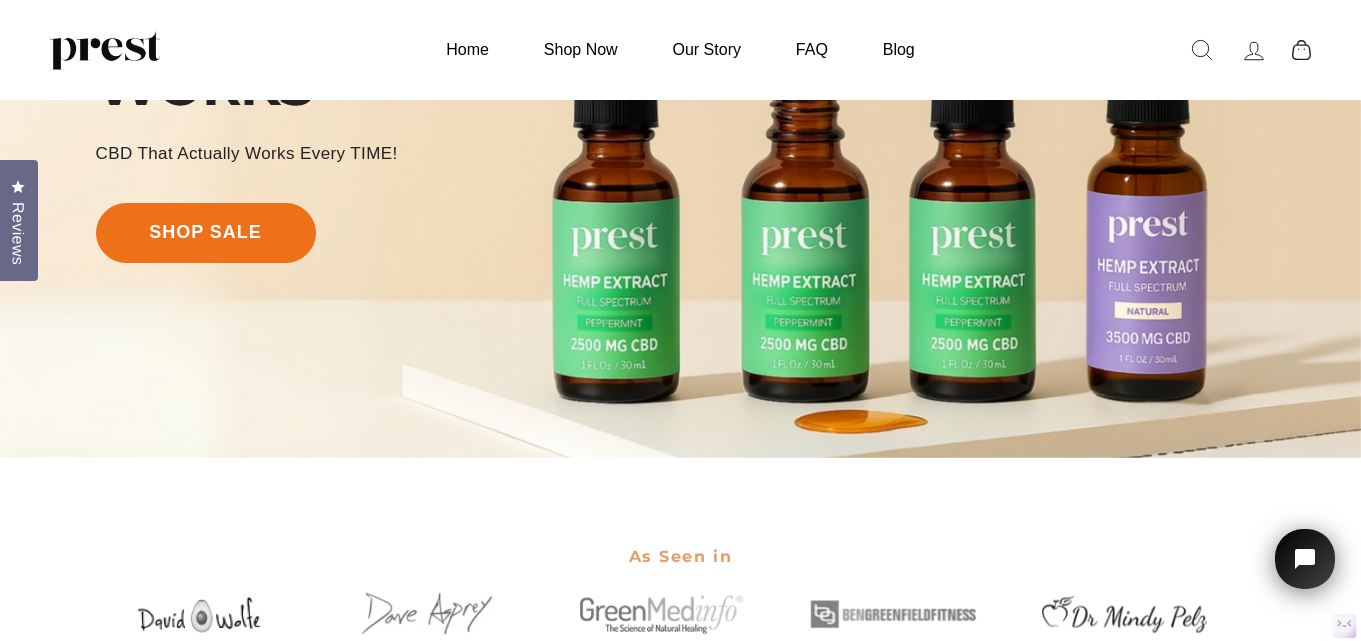 click on "shop sale" at bounding box center [206, 233] 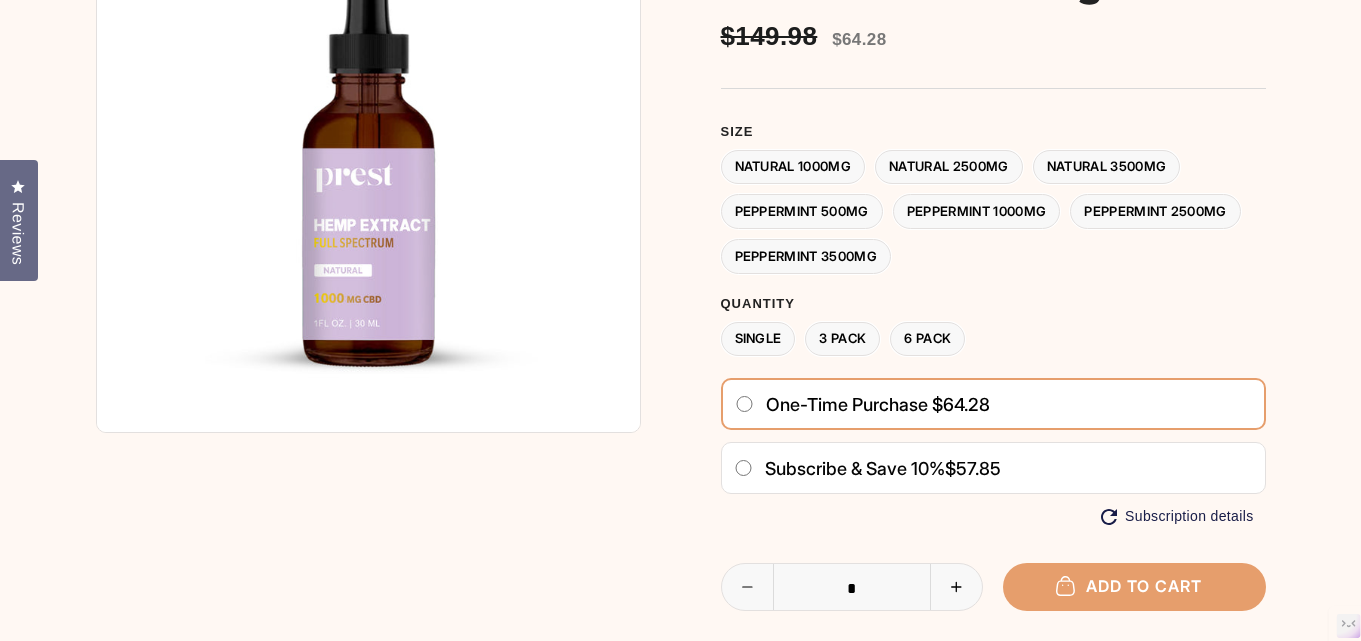 scroll, scrollTop: 333, scrollLeft: 0, axis: vertical 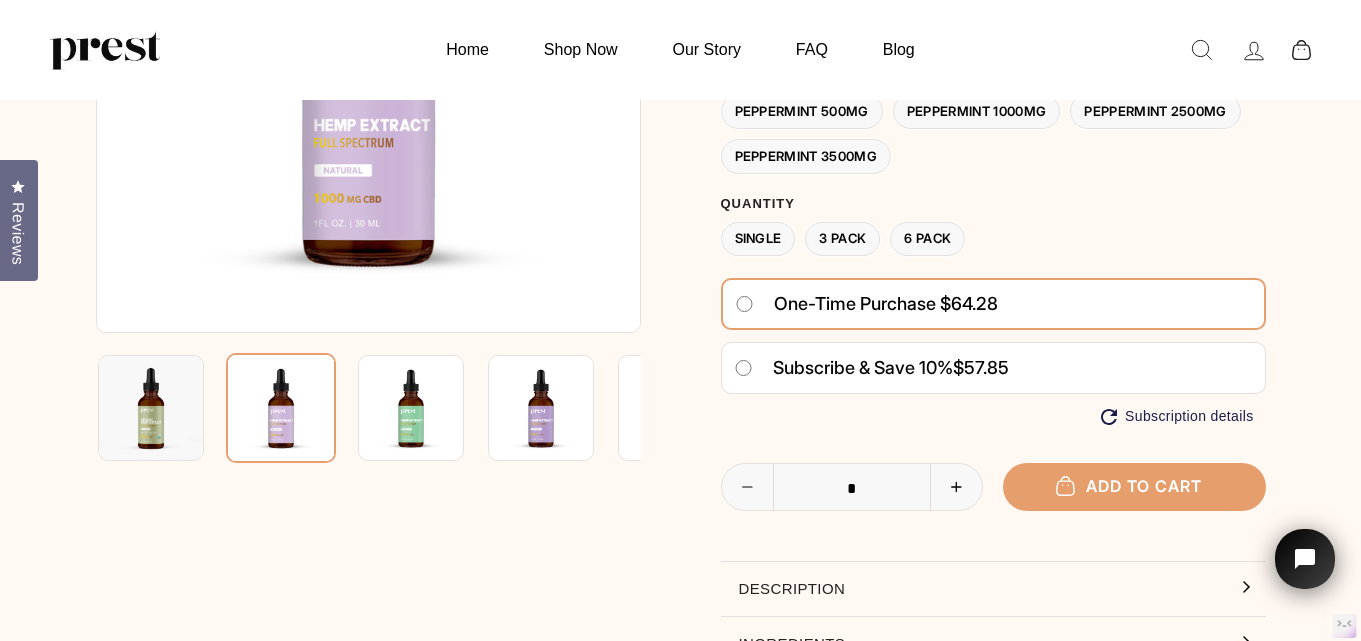 click on "3 Pack" at bounding box center (842, 239) 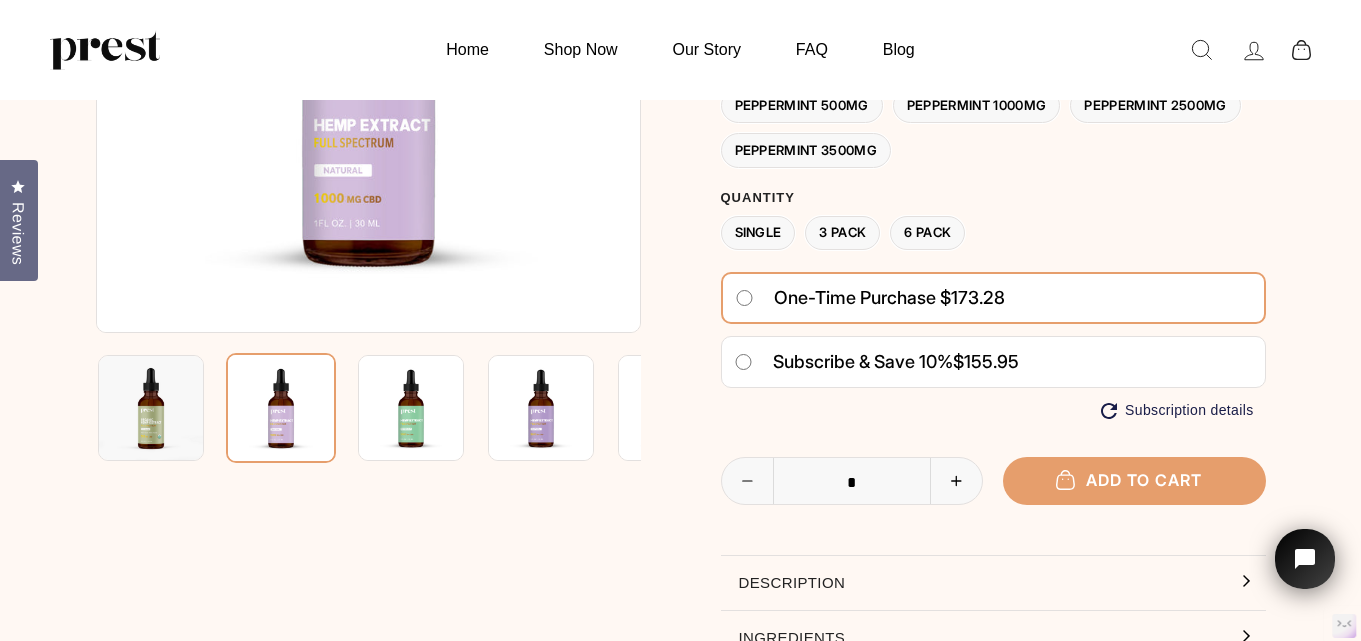 click on "Subscribe & save 10%  $155.95" 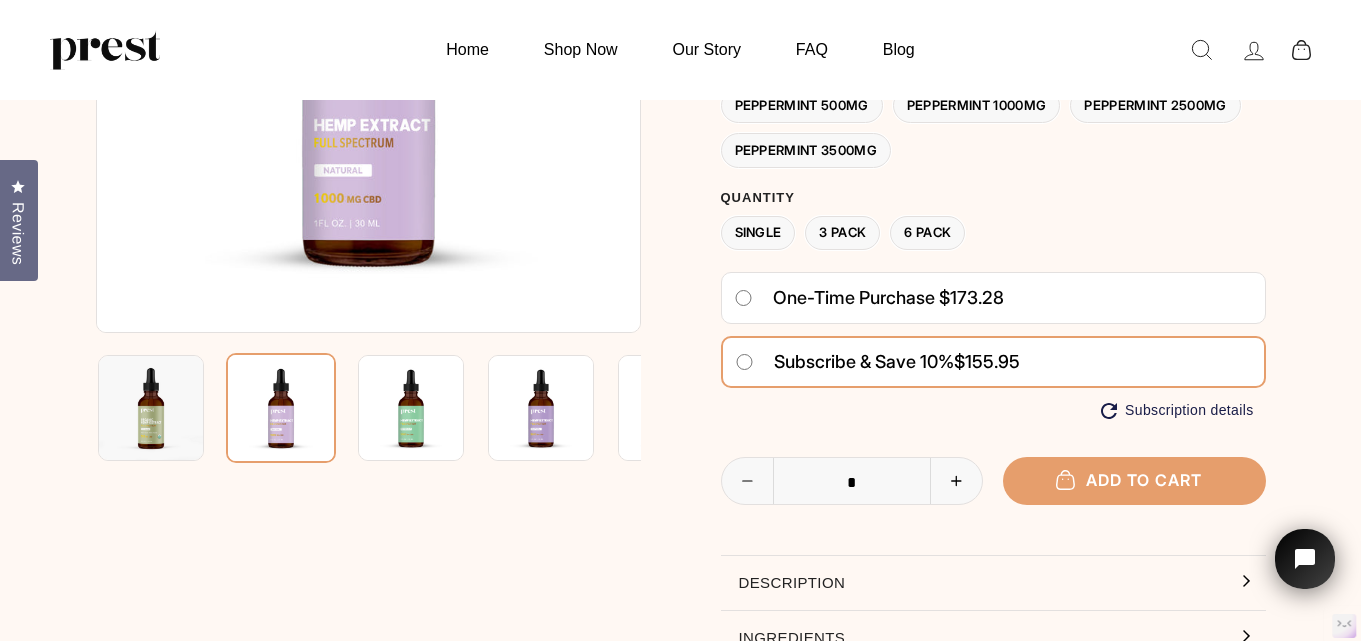click on "Quantity
Single
3 Pack
6 Pack" at bounding box center [993, 220] 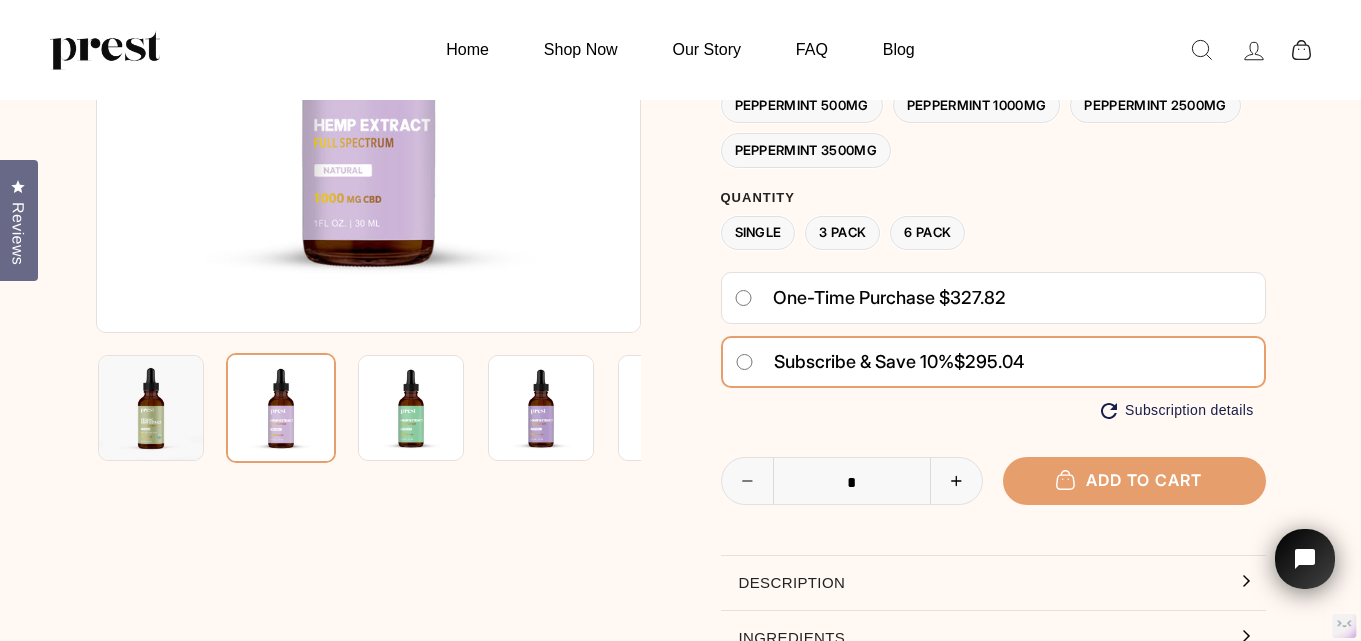 click on "Single" at bounding box center [758, 233] 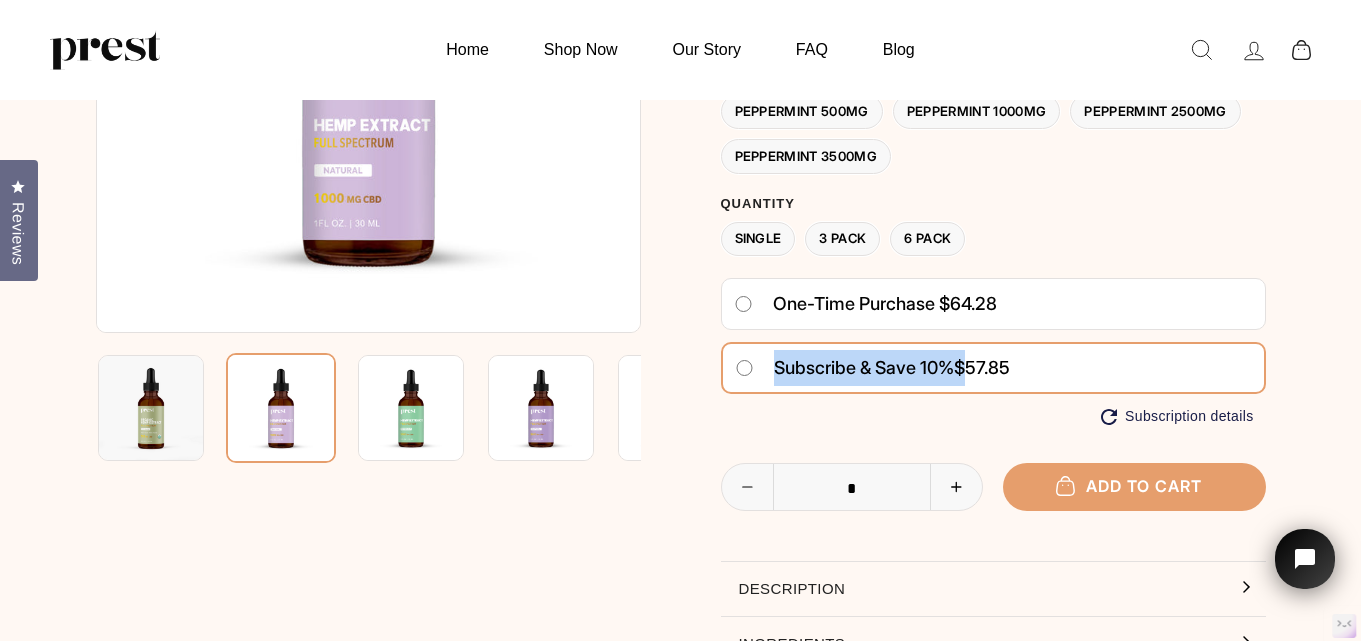 drag, startPoint x: 973, startPoint y: 360, endPoint x: 768, endPoint y: 360, distance: 205 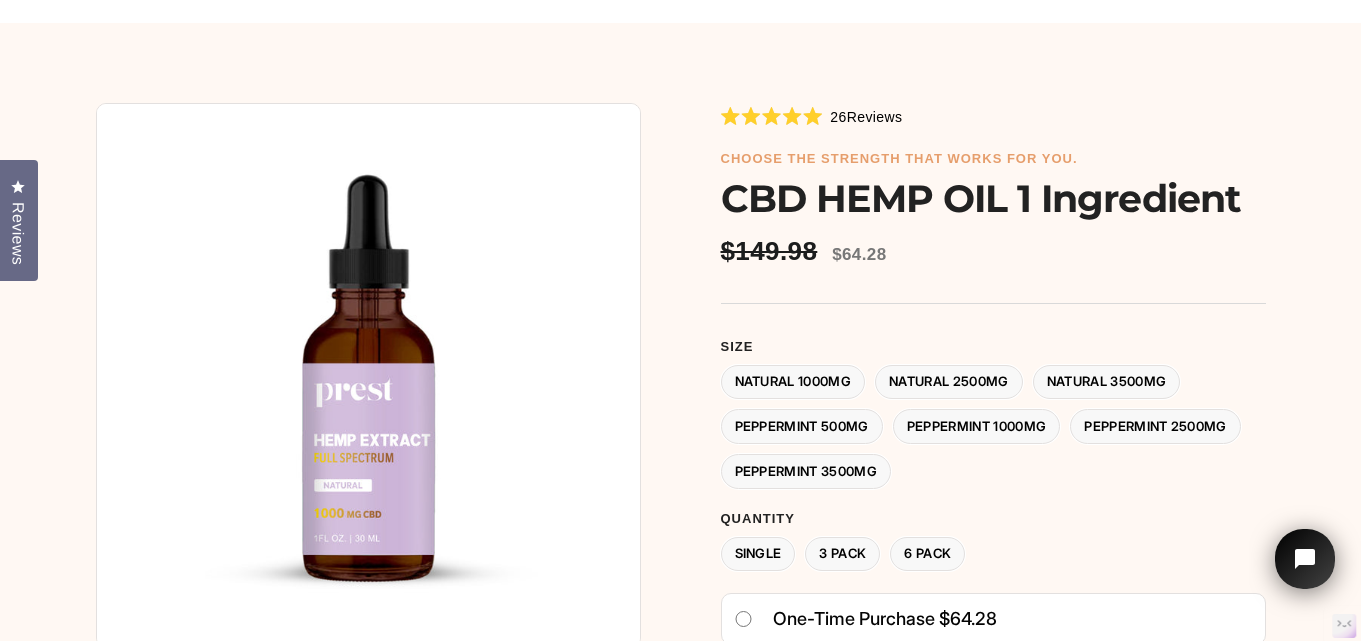 scroll, scrollTop: 167, scrollLeft: 0, axis: vertical 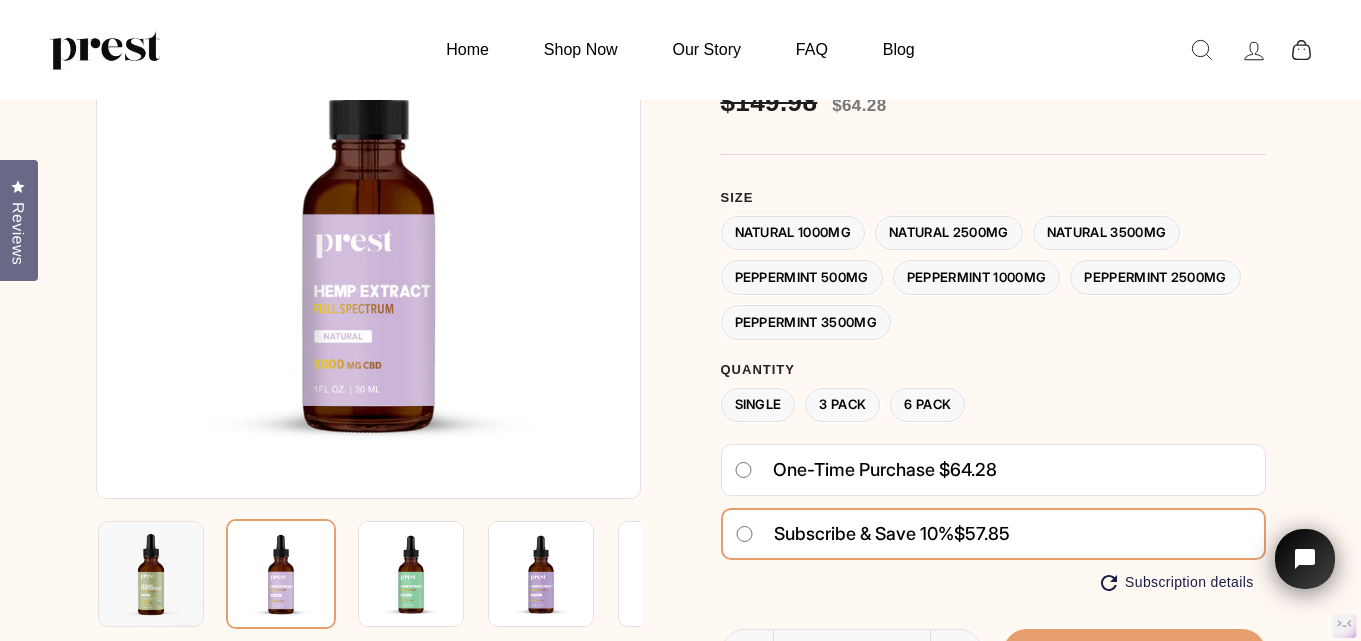 click on "One-time purchase $64.28" at bounding box center [885, 470] 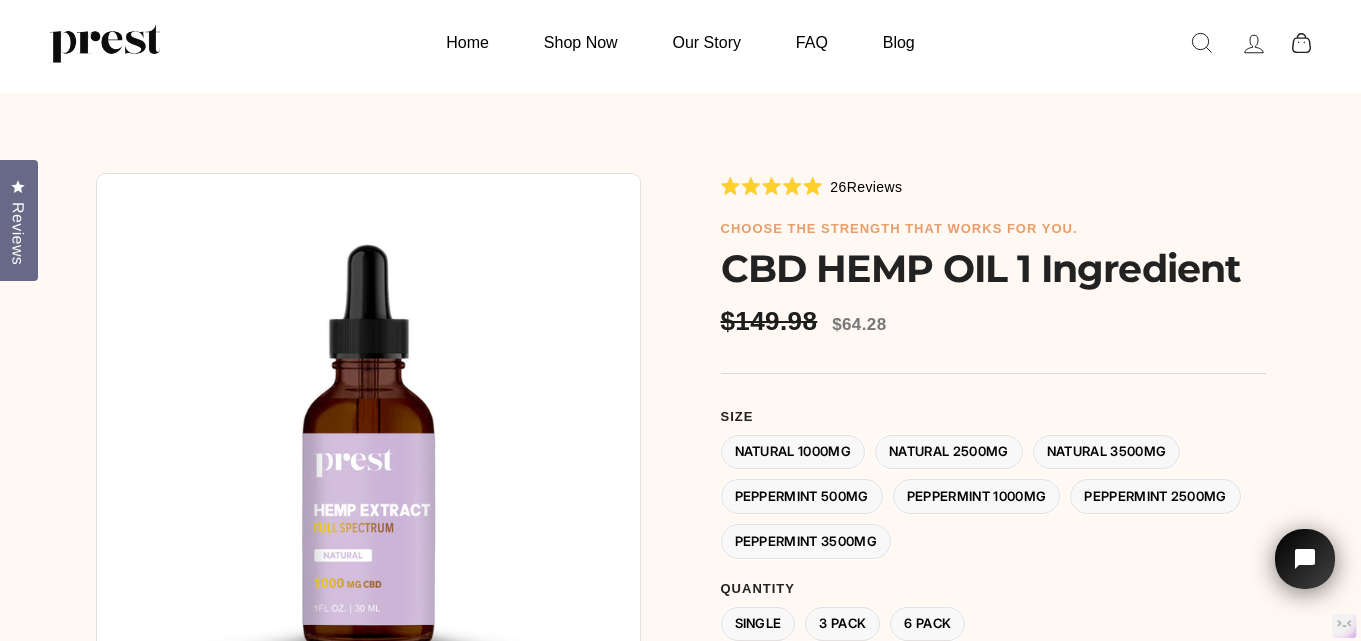scroll, scrollTop: 0, scrollLeft: 0, axis: both 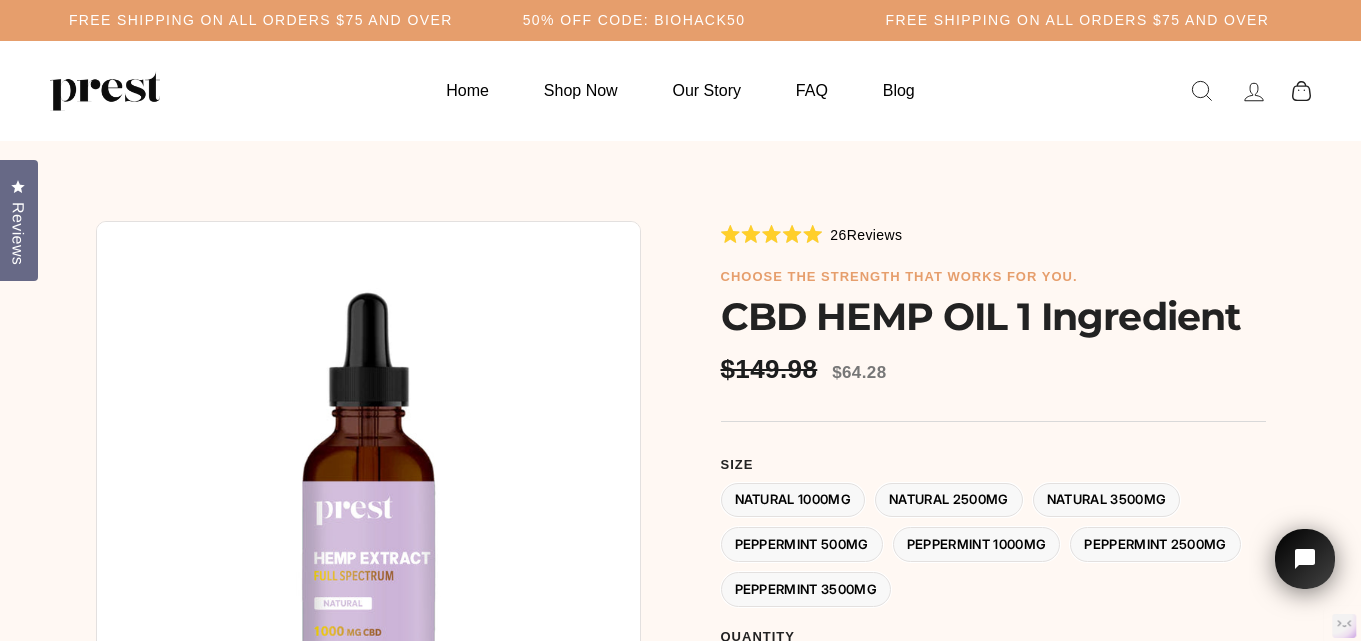 click on "Natural 2500MG" at bounding box center [949, 500] 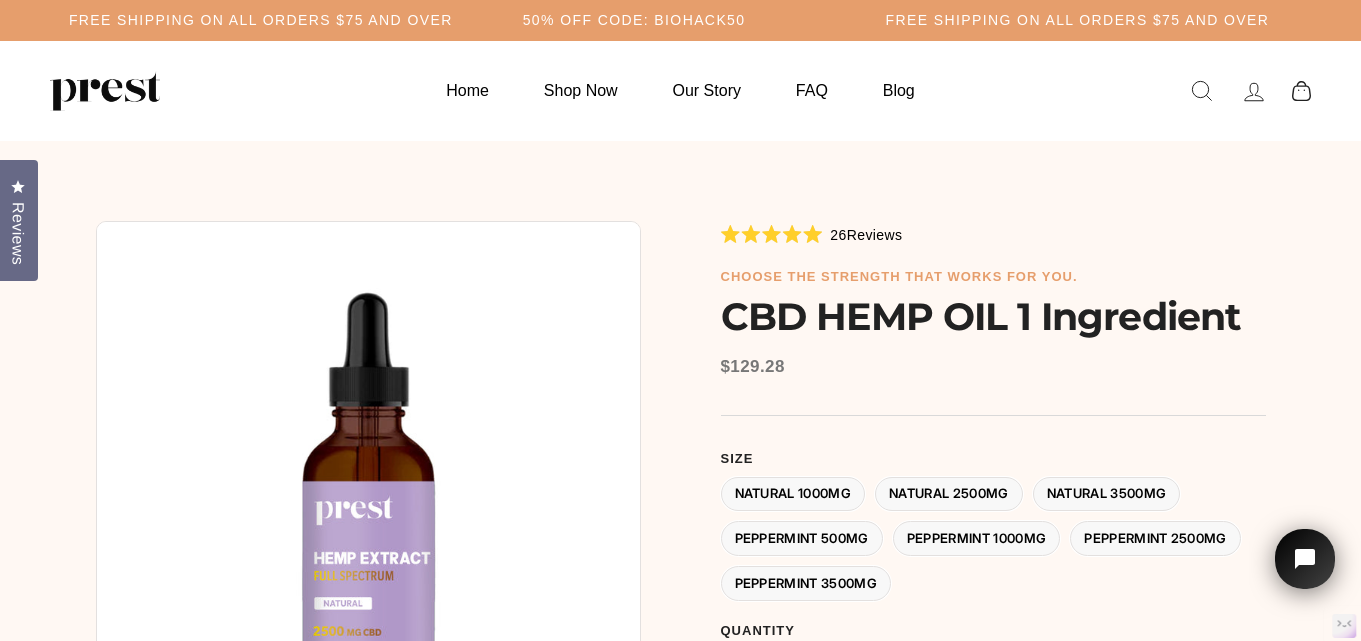 click on "Natural 3500MG" at bounding box center [1107, 494] 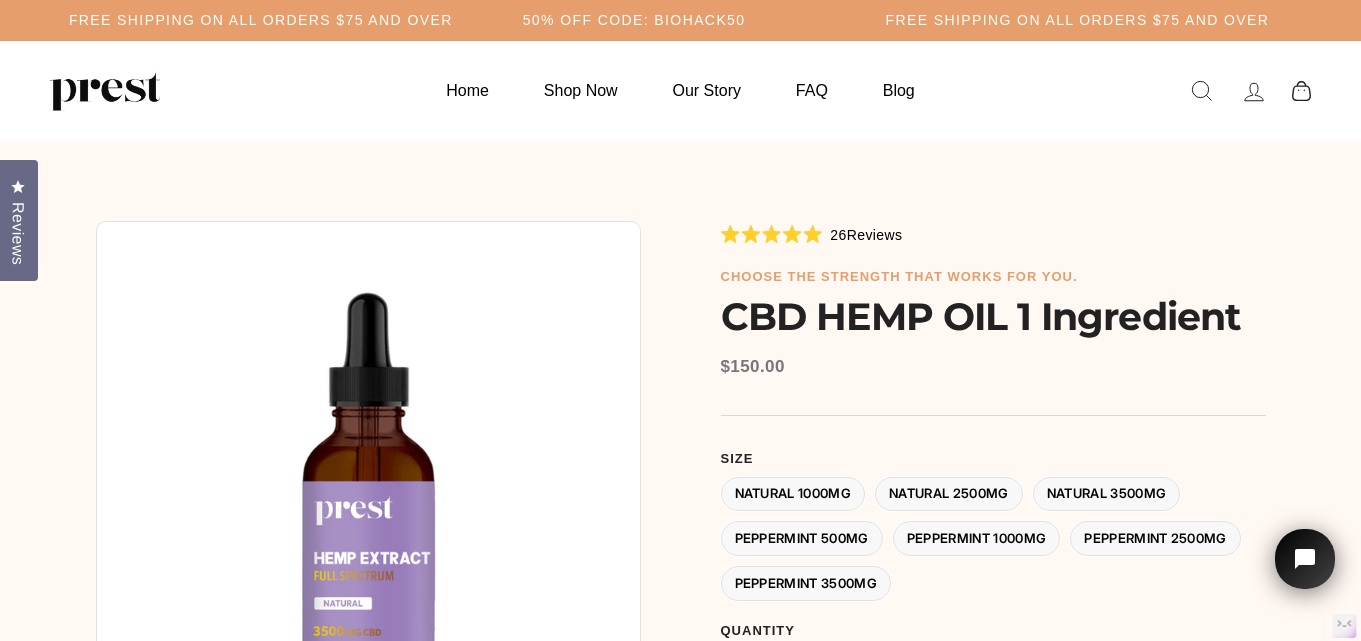 click on "Peppermint 2500MG" at bounding box center (1155, 538) 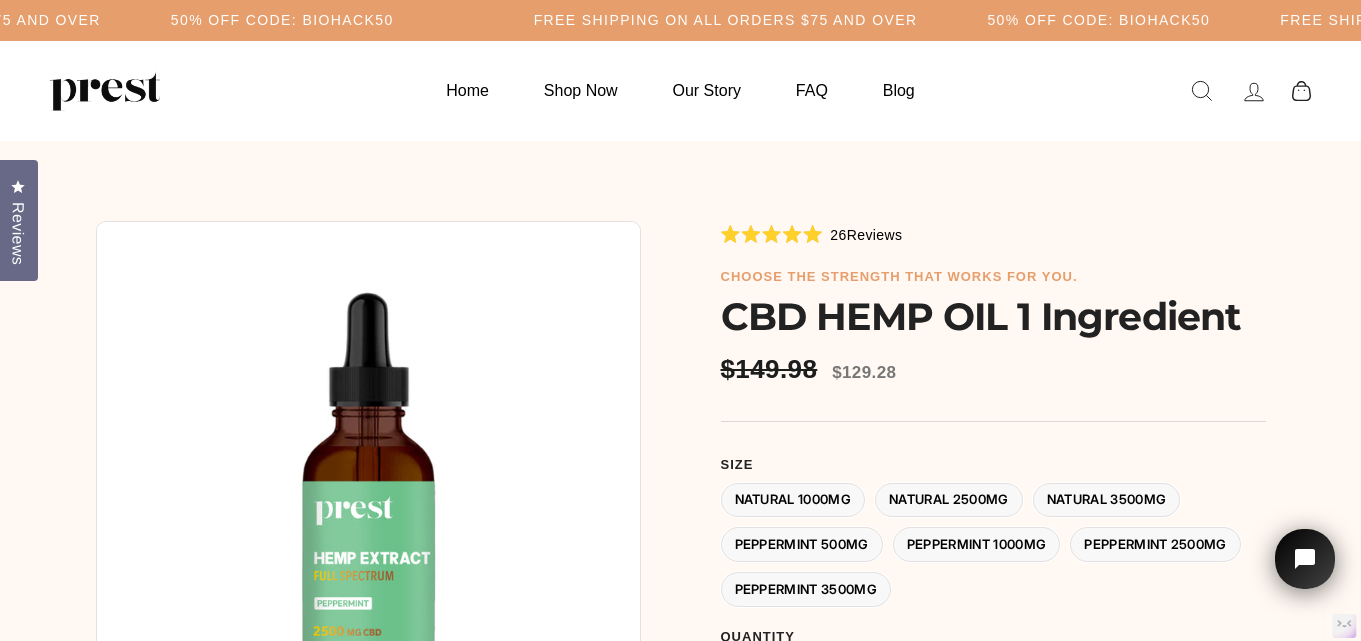 click on "Peppermint 1000MG" at bounding box center (977, 544) 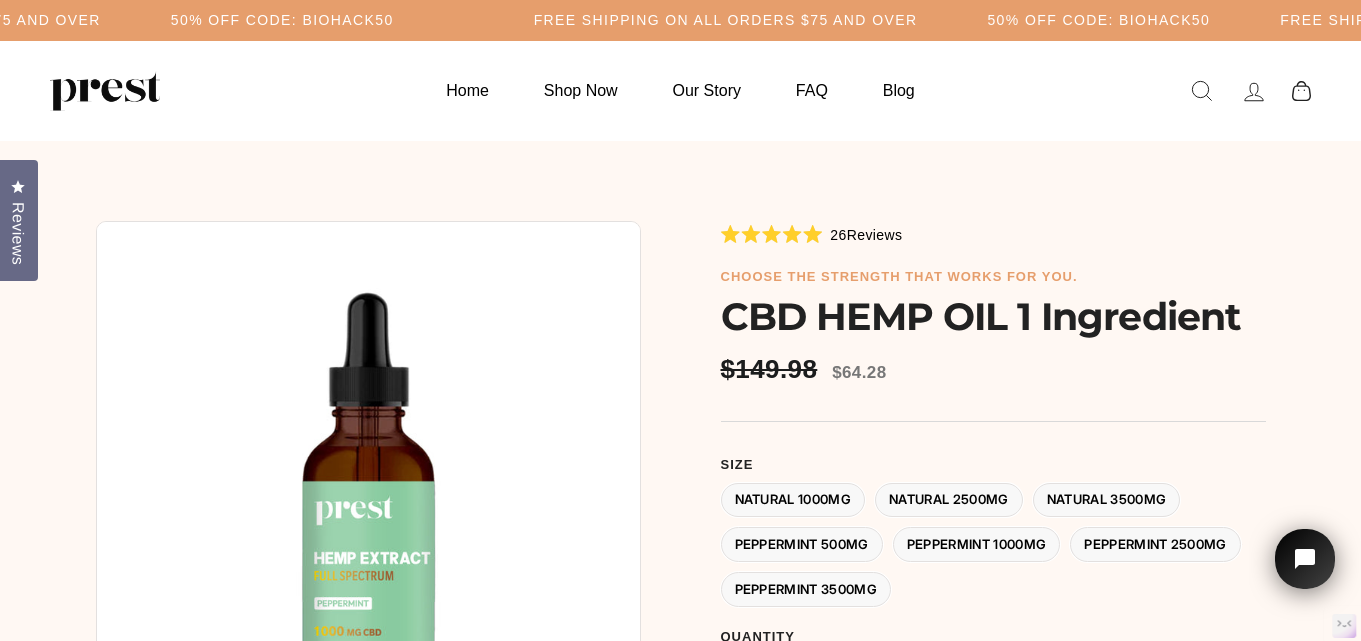 click on "Peppermint 500MG" at bounding box center [802, 544] 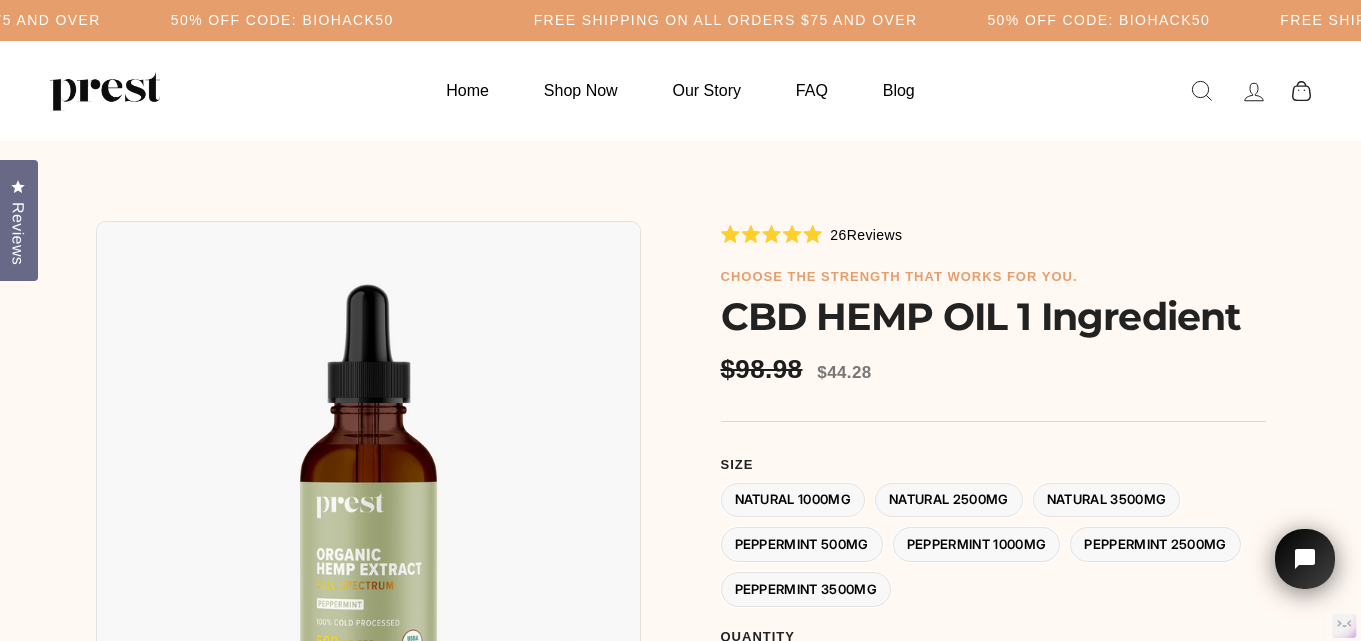 click on "Peppermint 3500MG" at bounding box center (806, 589) 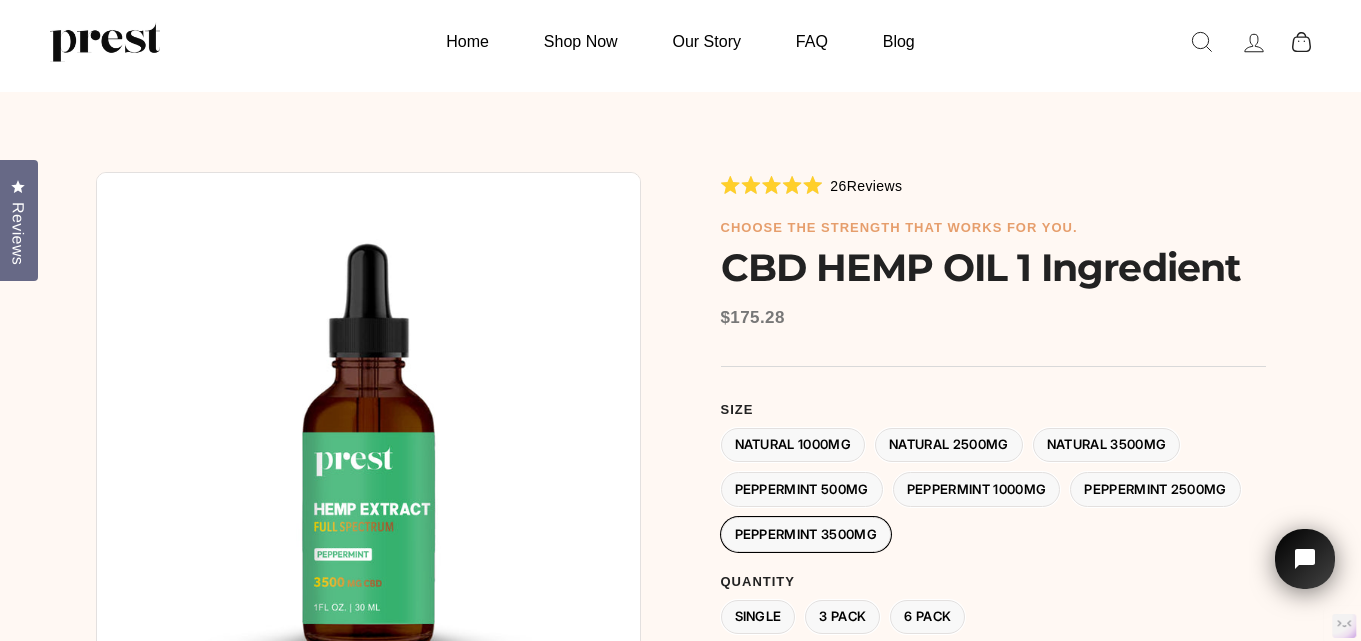 scroll, scrollTop: 0, scrollLeft: 0, axis: both 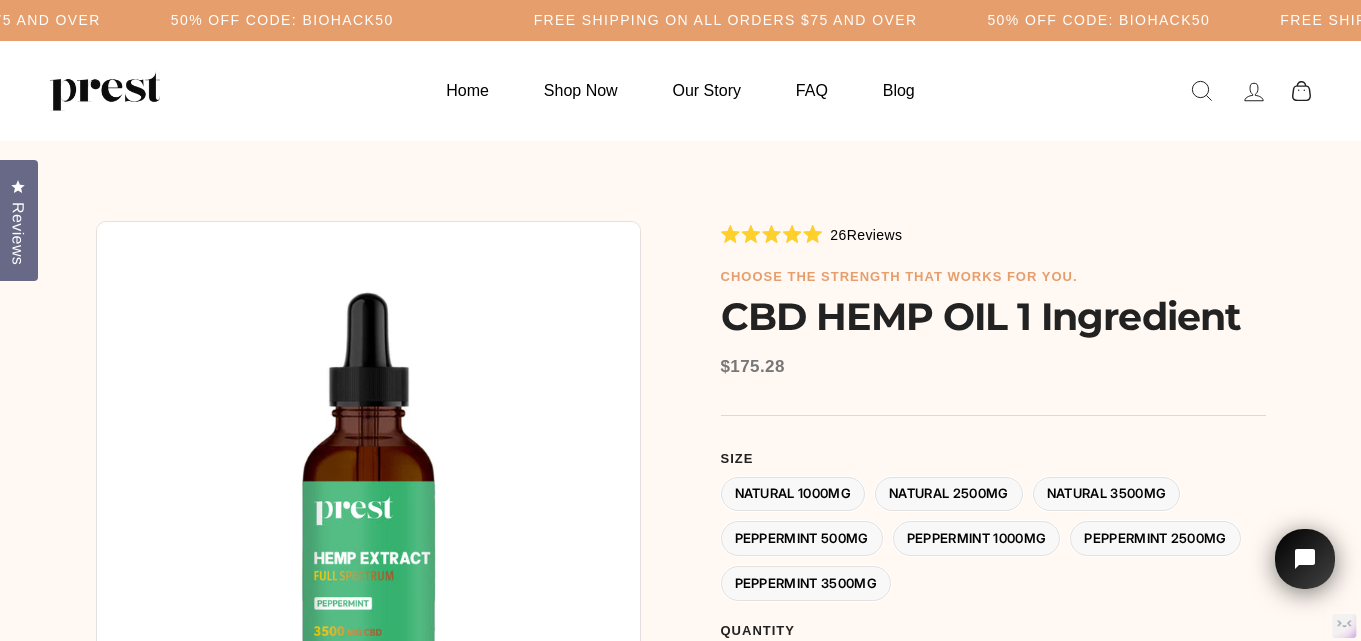 click on "Peppermint 500MG" at bounding box center [802, 538] 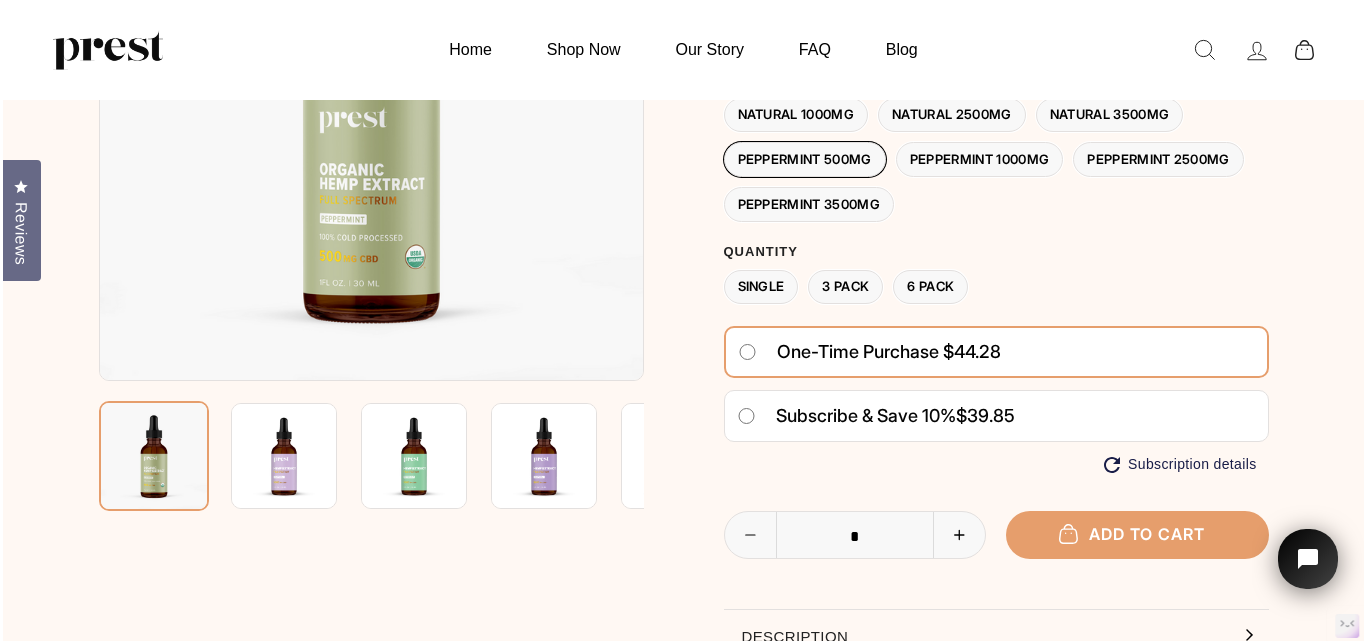 scroll, scrollTop: 333, scrollLeft: 0, axis: vertical 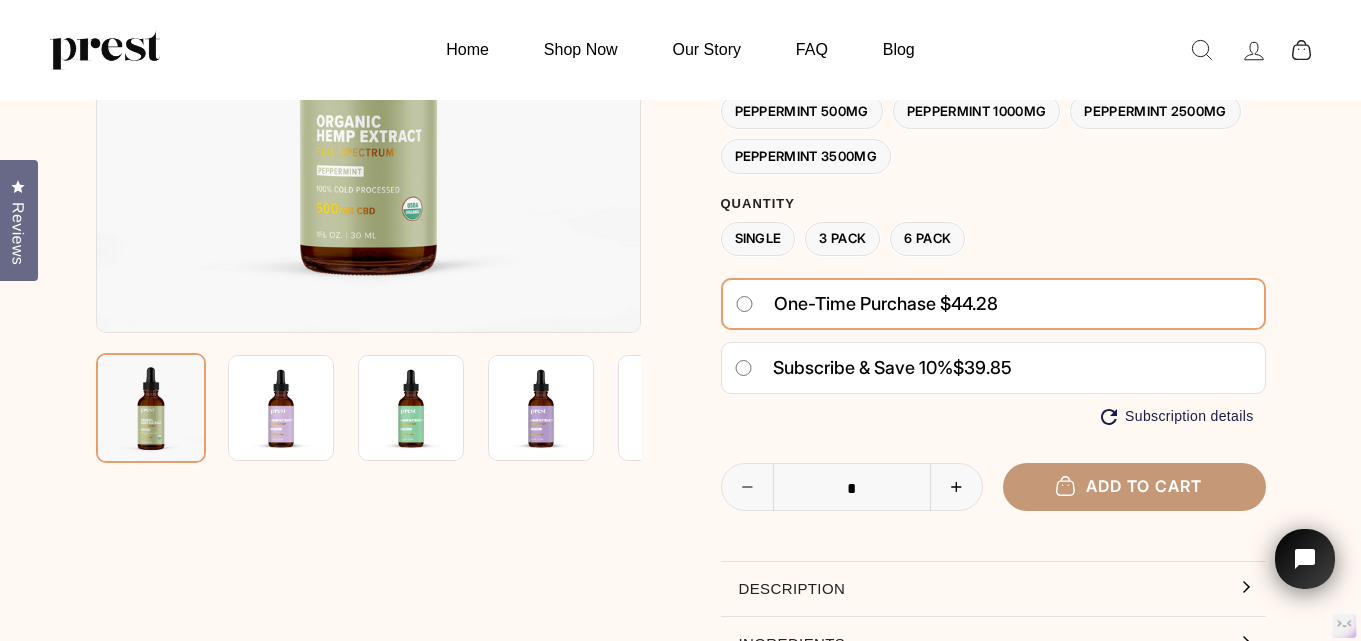 click on "Add to cart" at bounding box center [1134, 486] 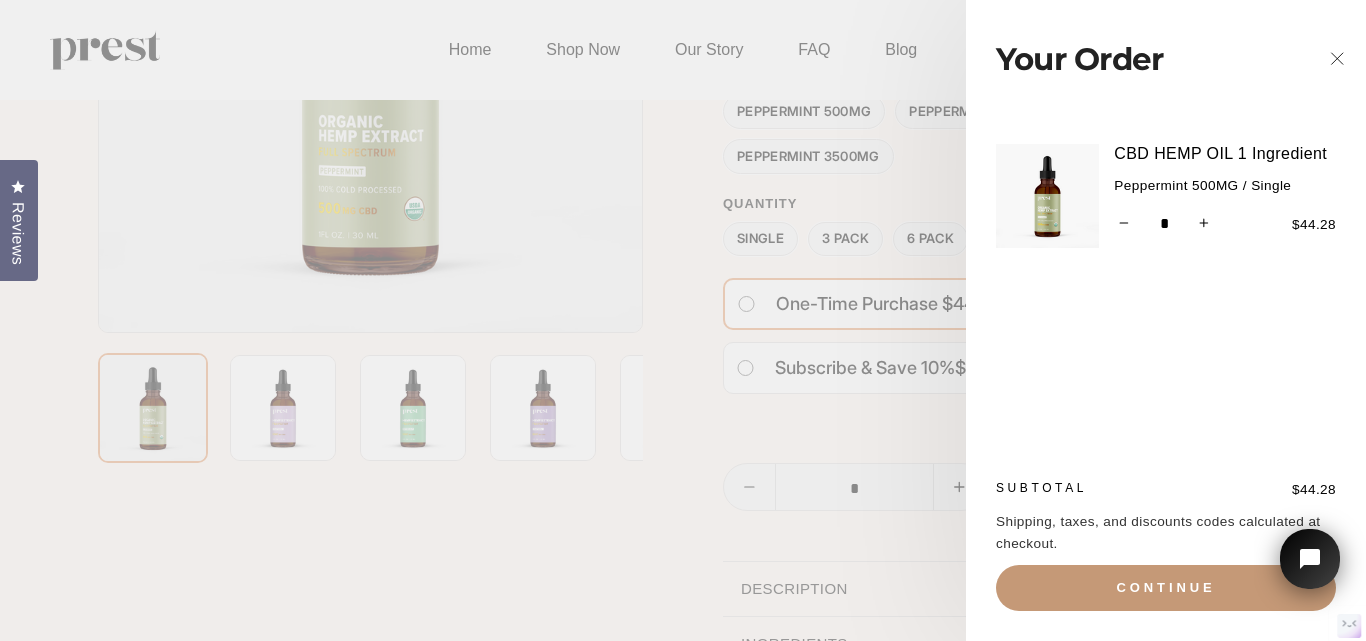 click on "Continue" at bounding box center (1166, 588) 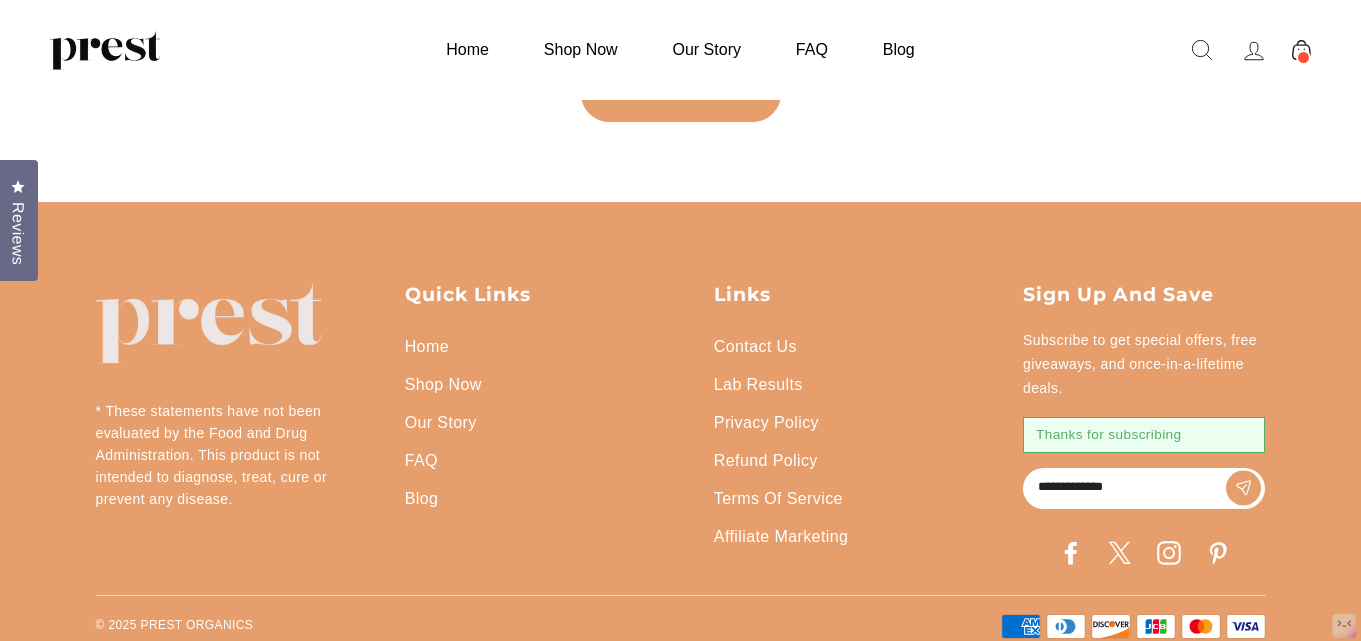 scroll, scrollTop: 4523, scrollLeft: 0, axis: vertical 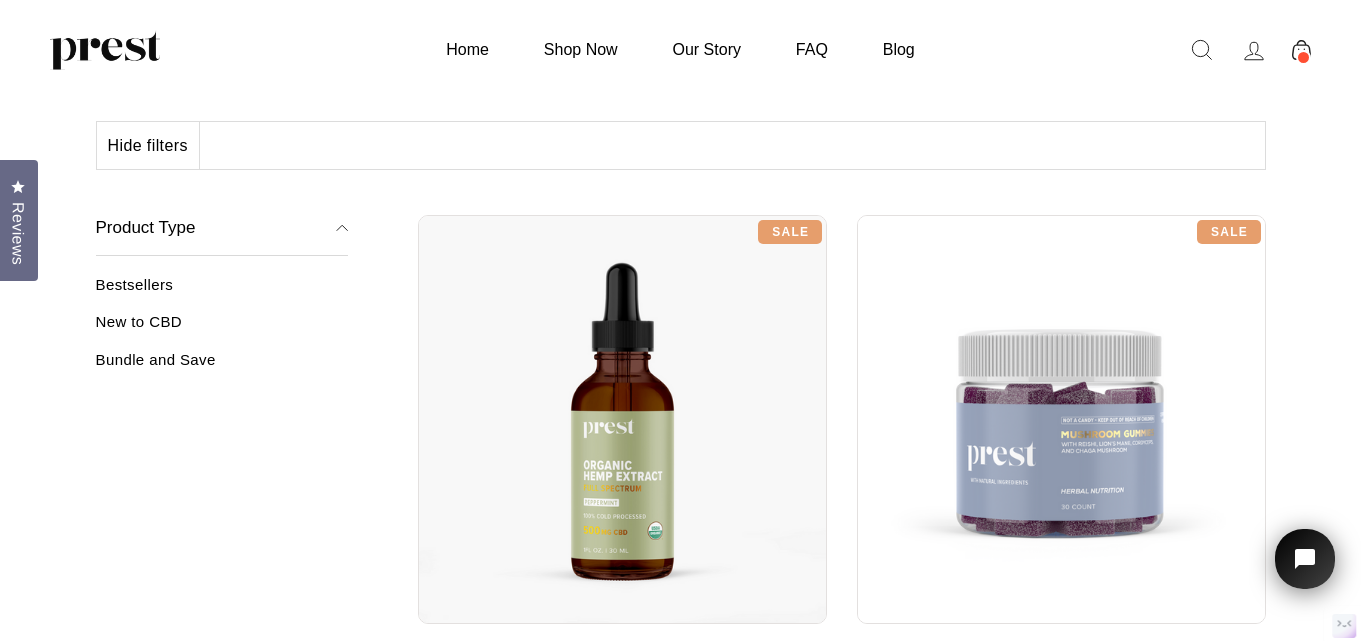 click on "Bundle and Save" at bounding box center [222, 367] 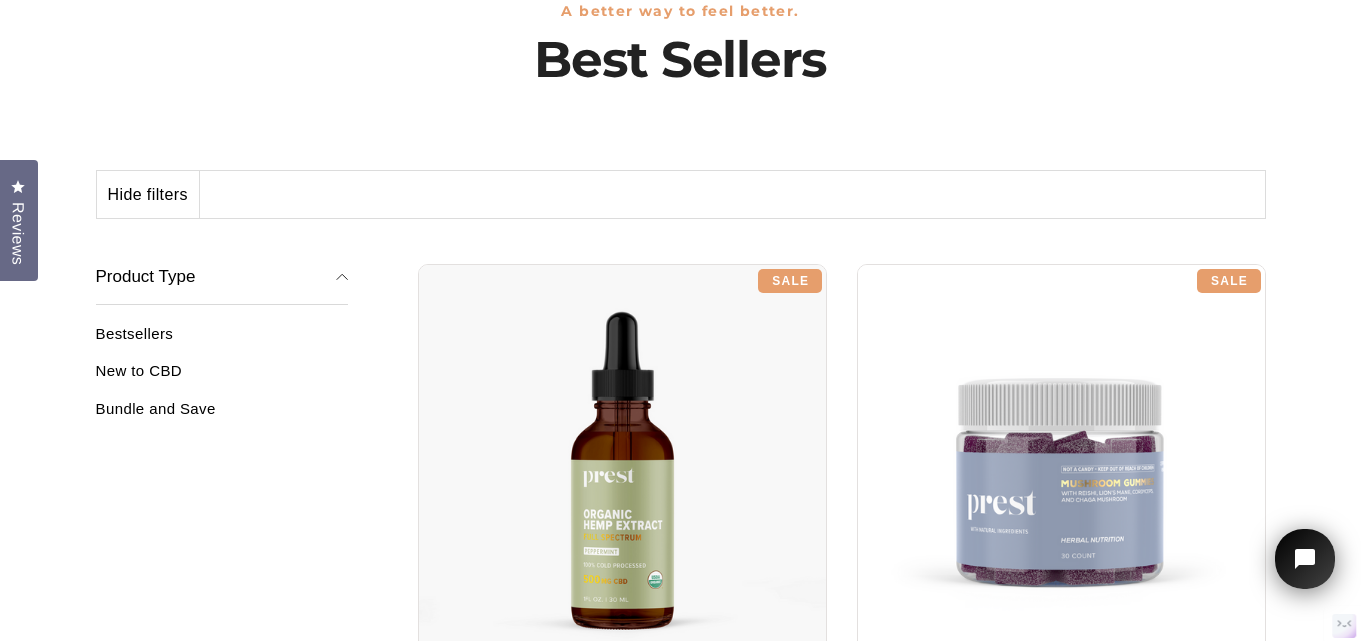 scroll, scrollTop: 167, scrollLeft: 0, axis: vertical 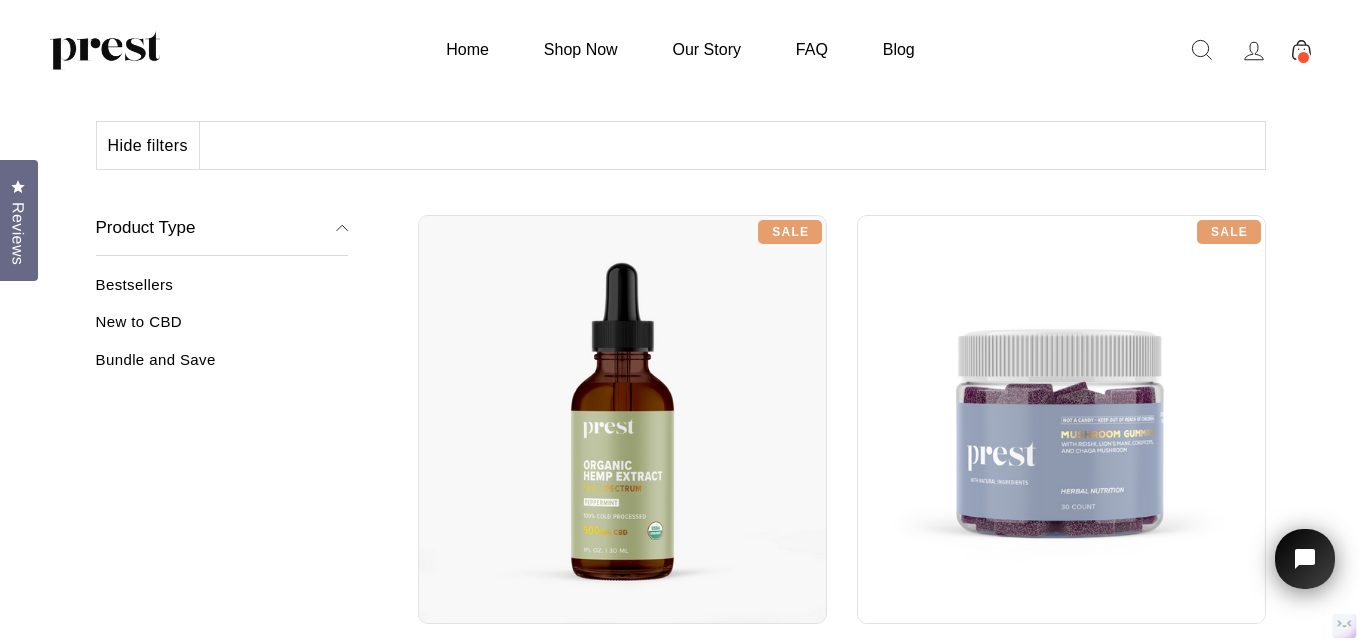 click on "Bundle and Save" at bounding box center (222, 367) 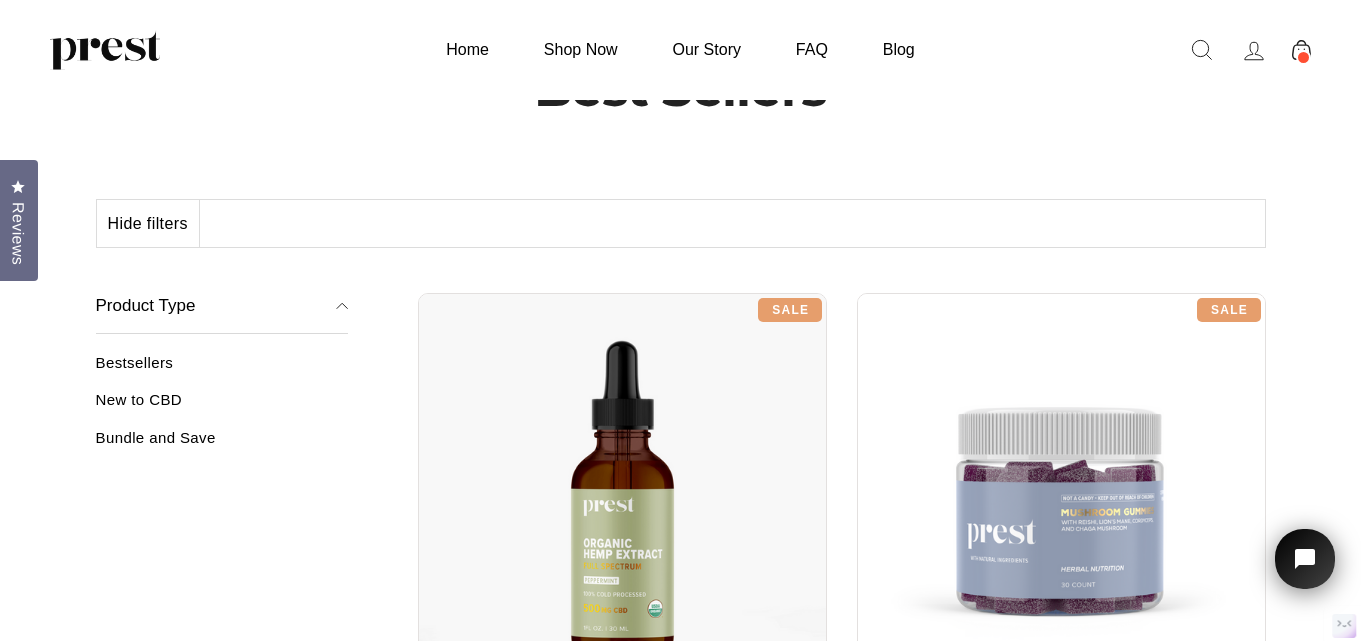 scroll, scrollTop: 0, scrollLeft: 0, axis: both 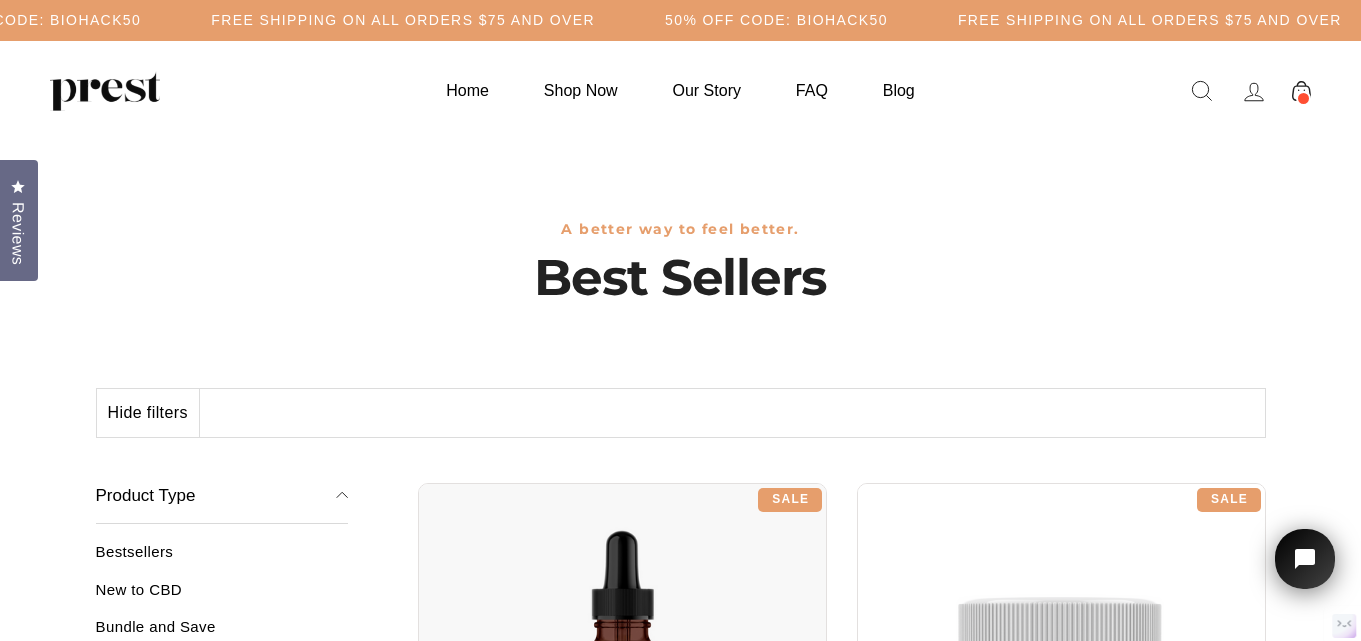 click on "New to CBD" at bounding box center [222, 597] 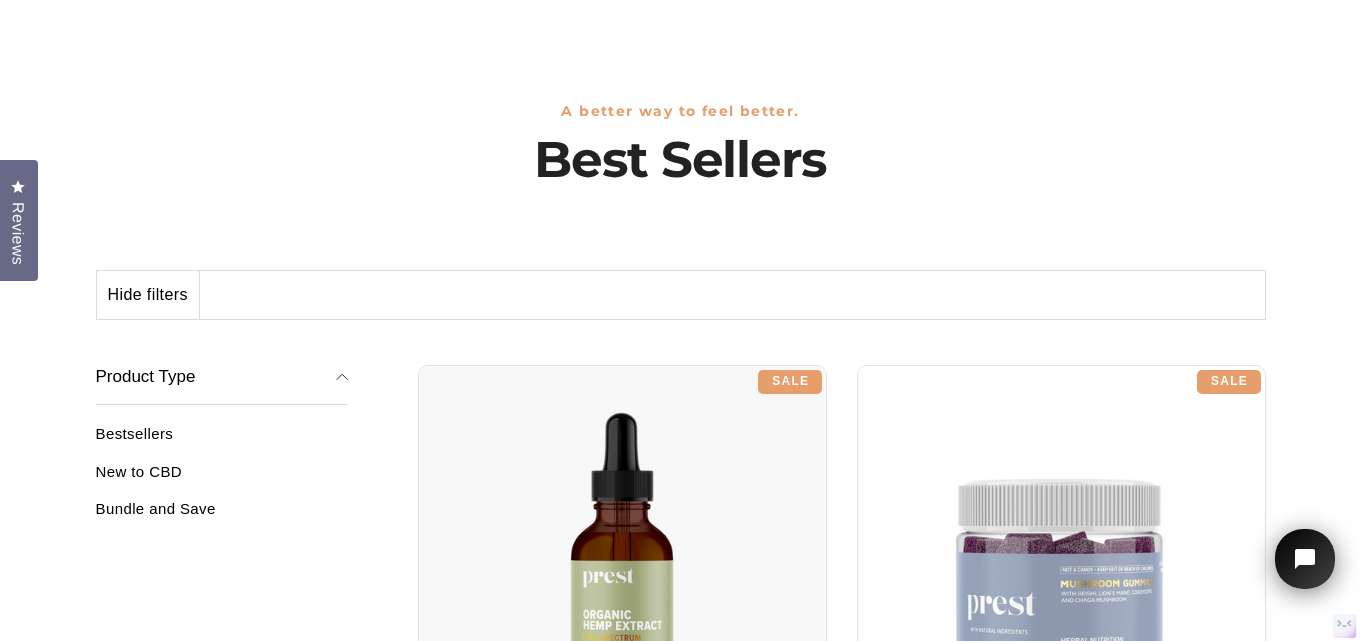 scroll, scrollTop: 167, scrollLeft: 0, axis: vertical 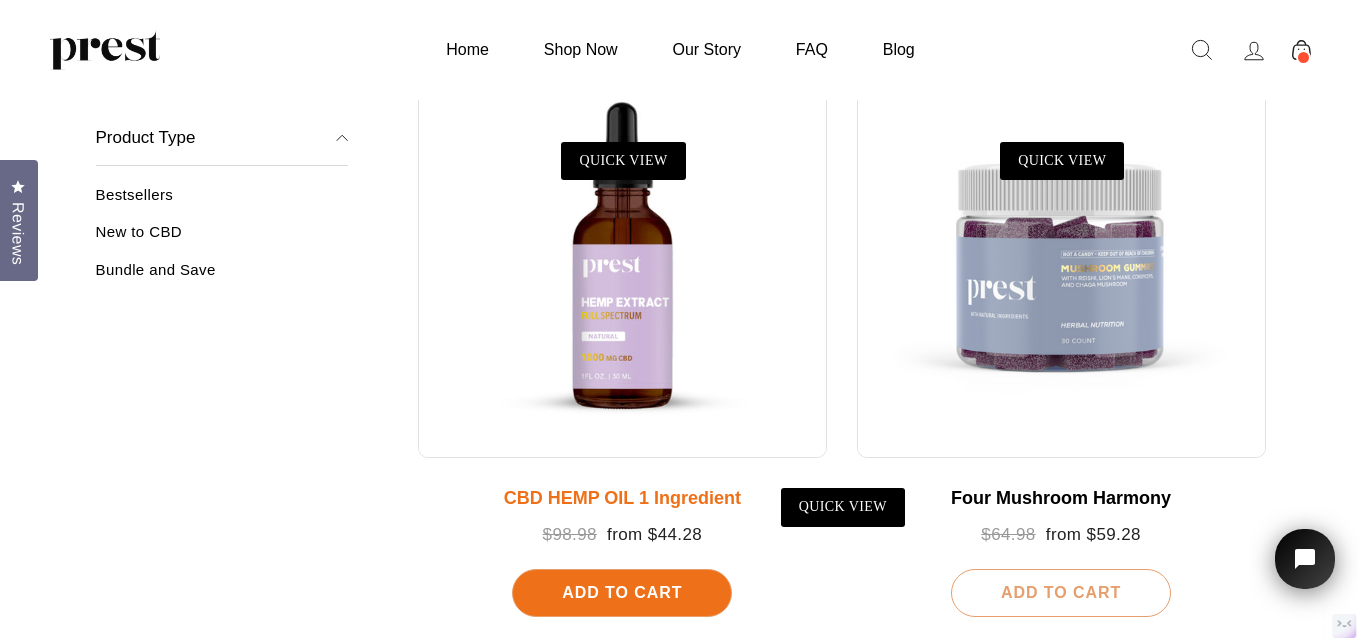 click at bounding box center [622, 253] 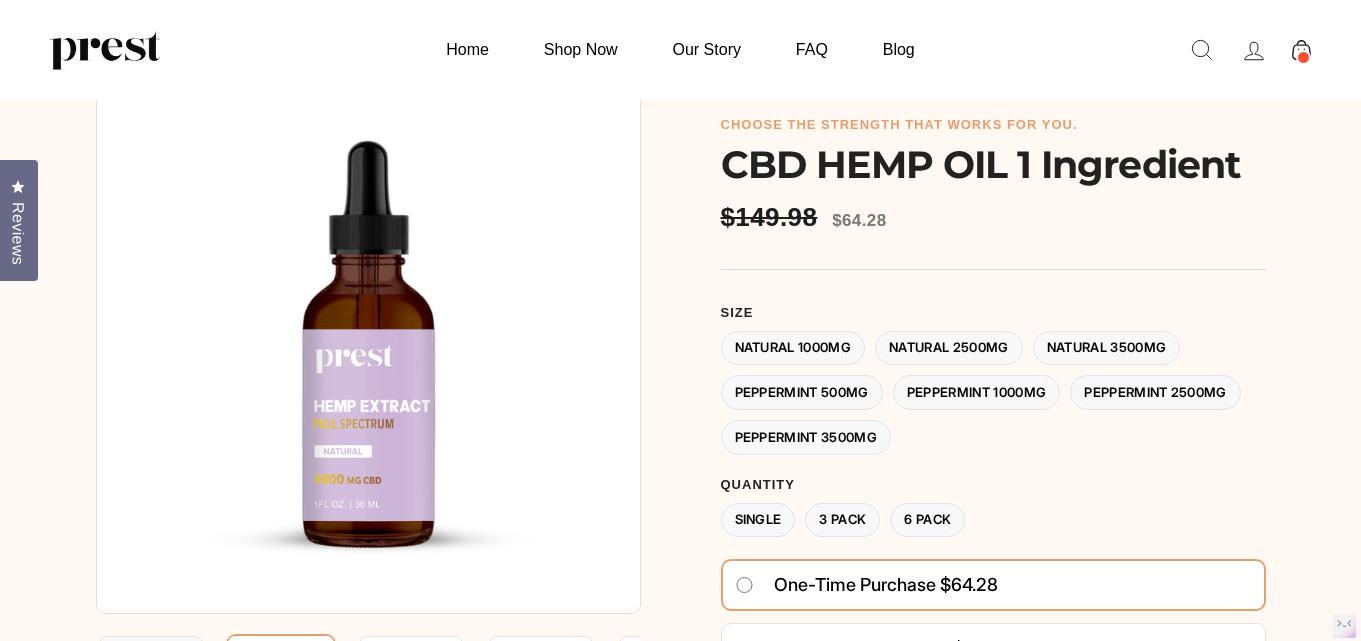 scroll, scrollTop: 0, scrollLeft: 0, axis: both 